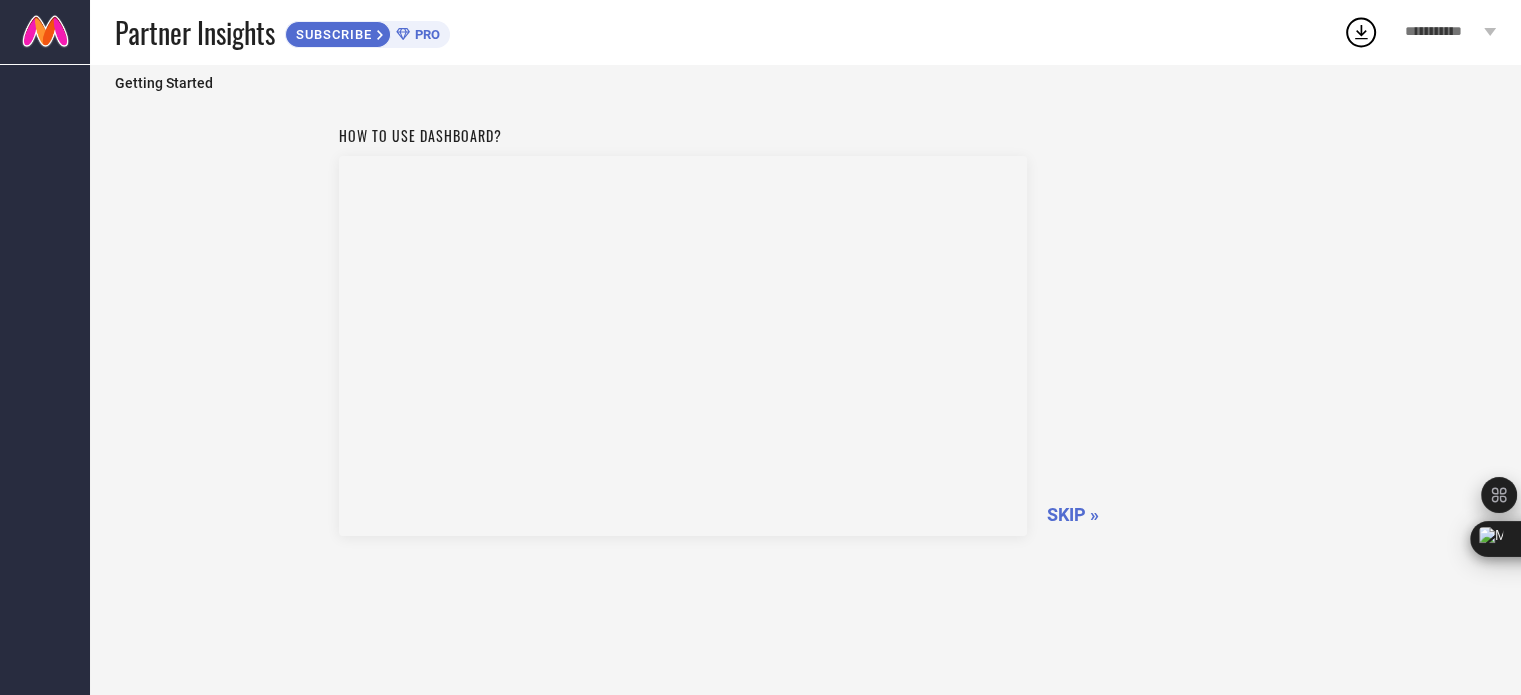 scroll, scrollTop: 28, scrollLeft: 0, axis: vertical 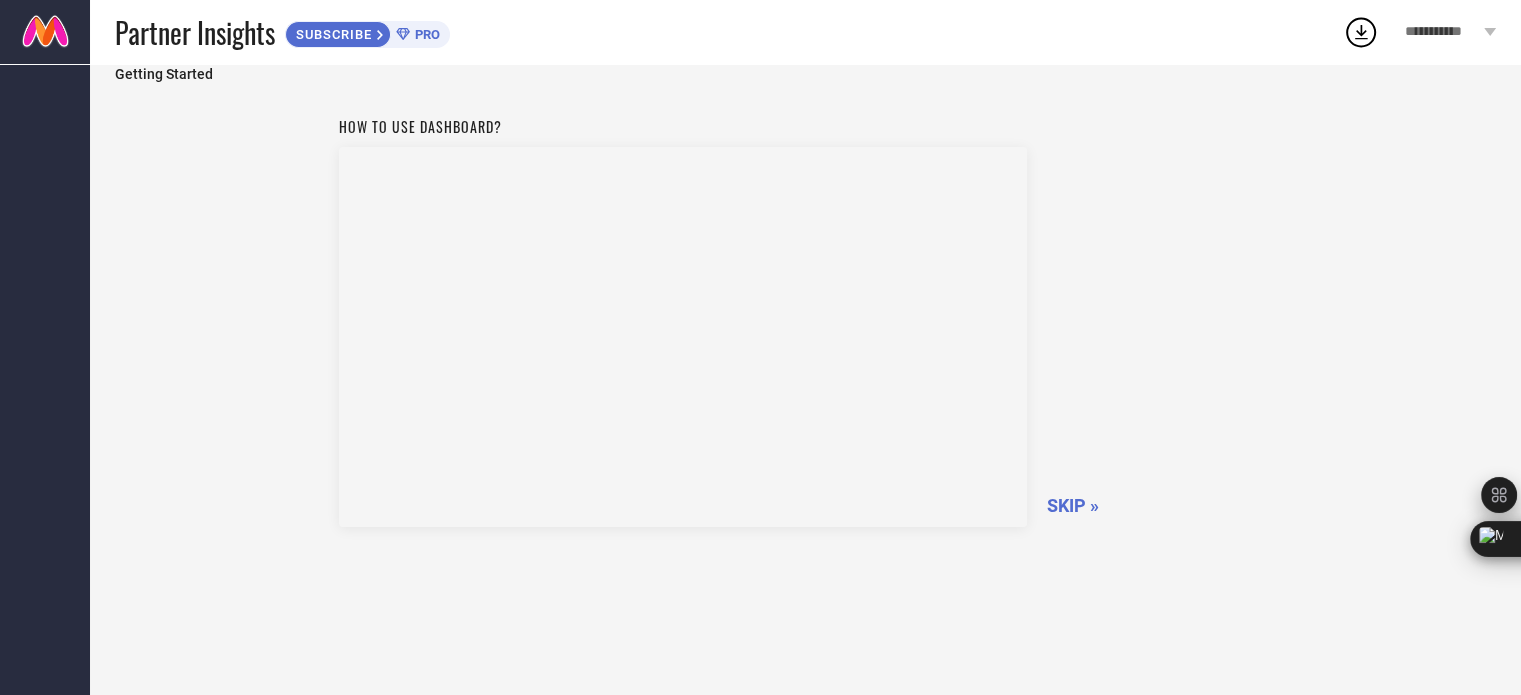 click on "SKIP »" at bounding box center [1073, 505] 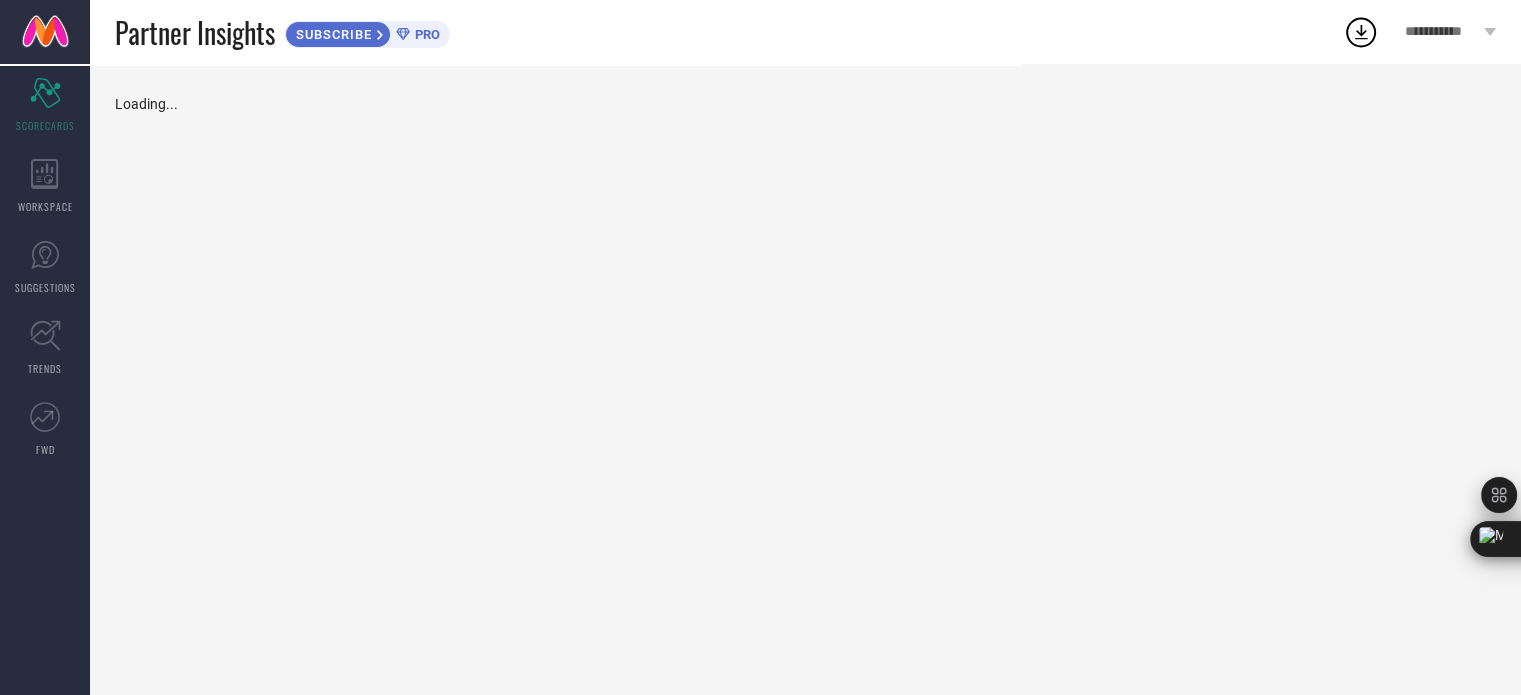 scroll, scrollTop: 0, scrollLeft: 0, axis: both 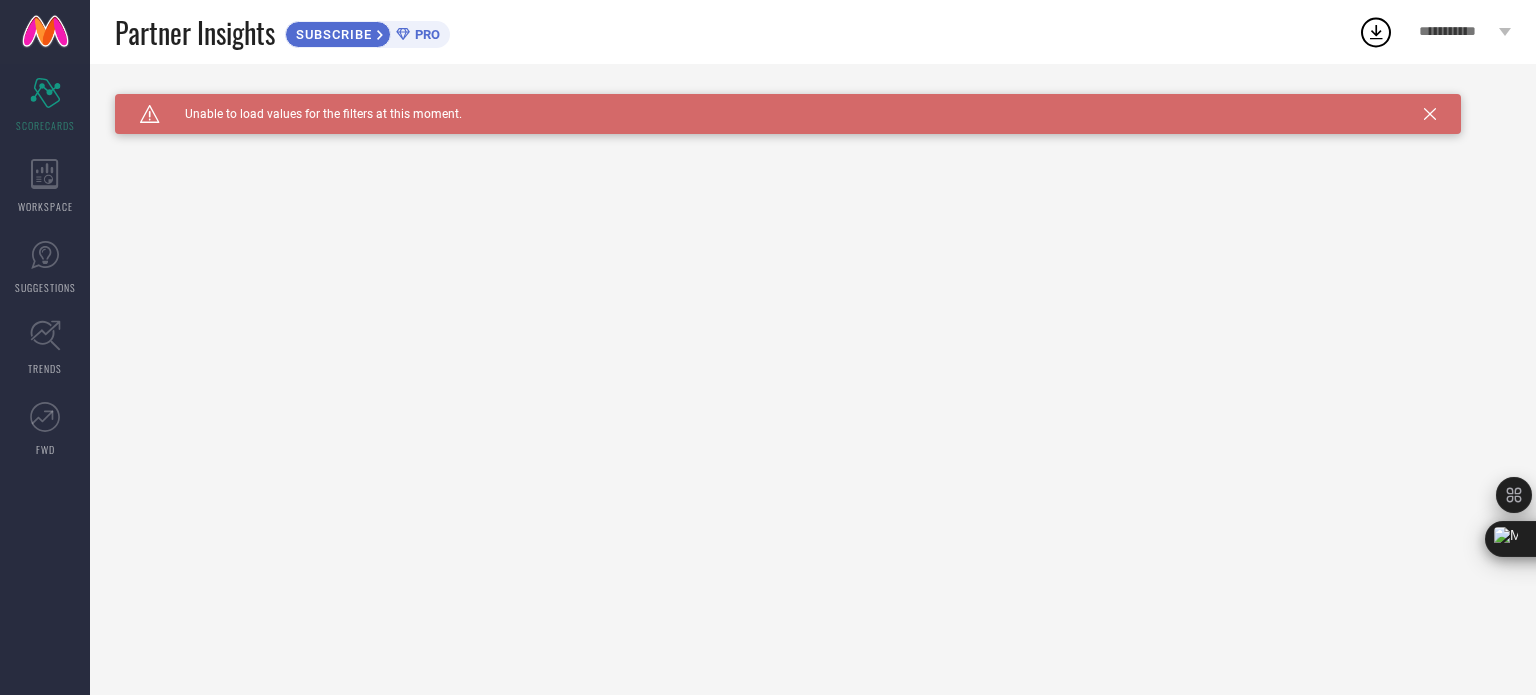 click 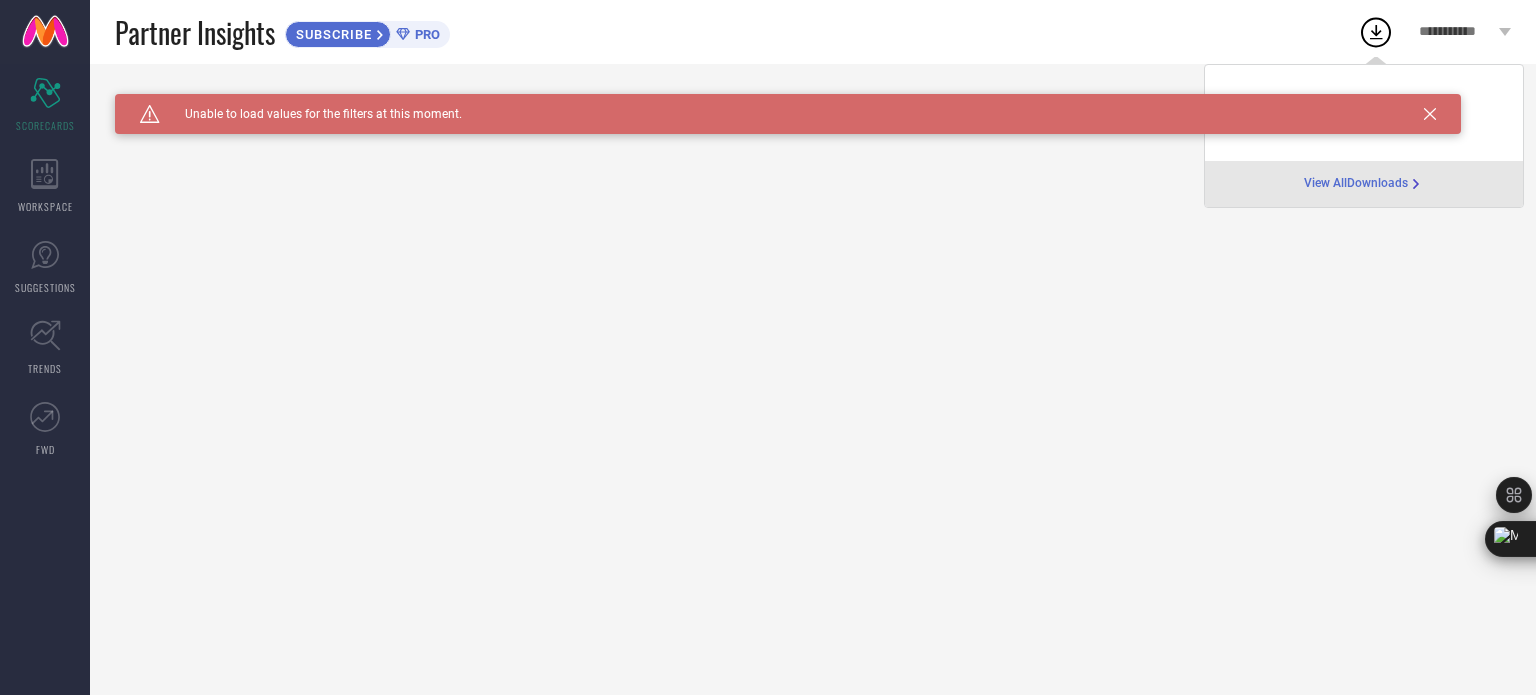 click on "View All   Downloads" at bounding box center (1356, 184) 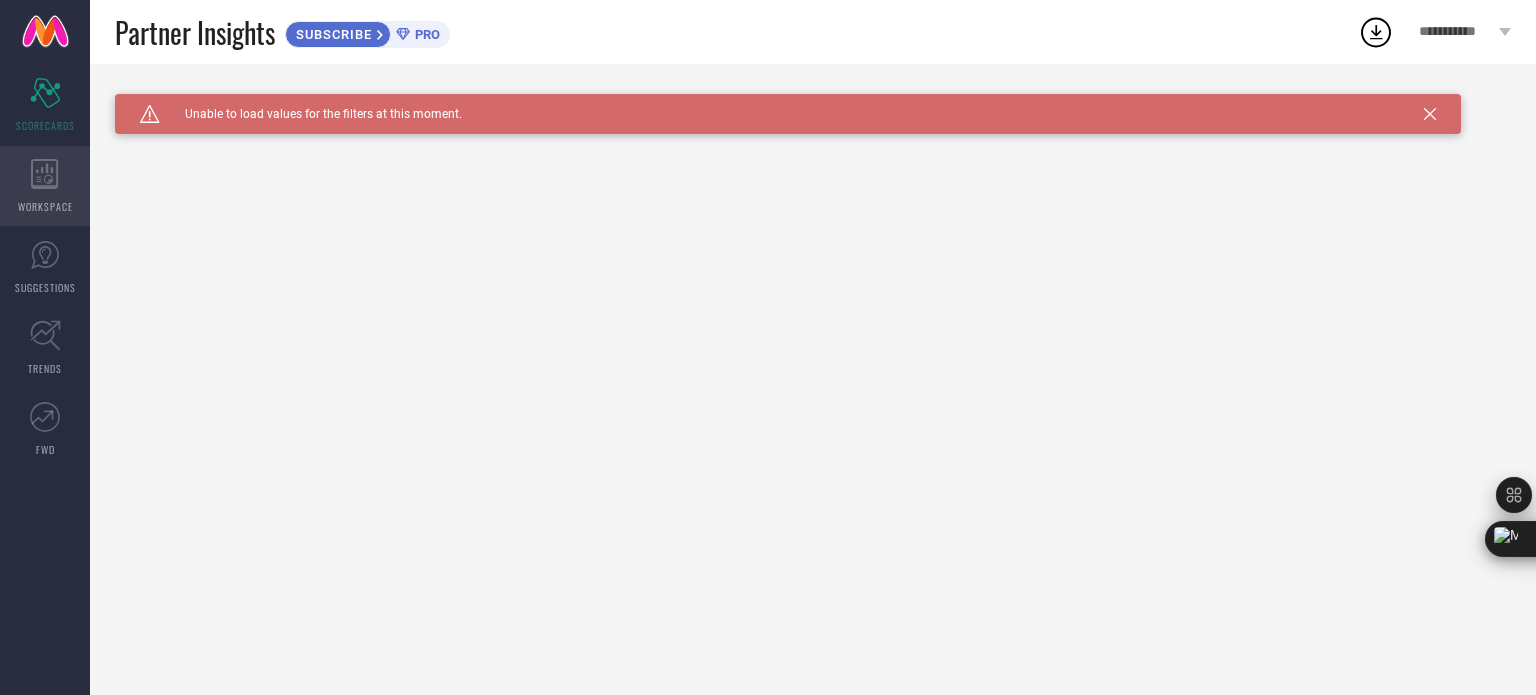 click 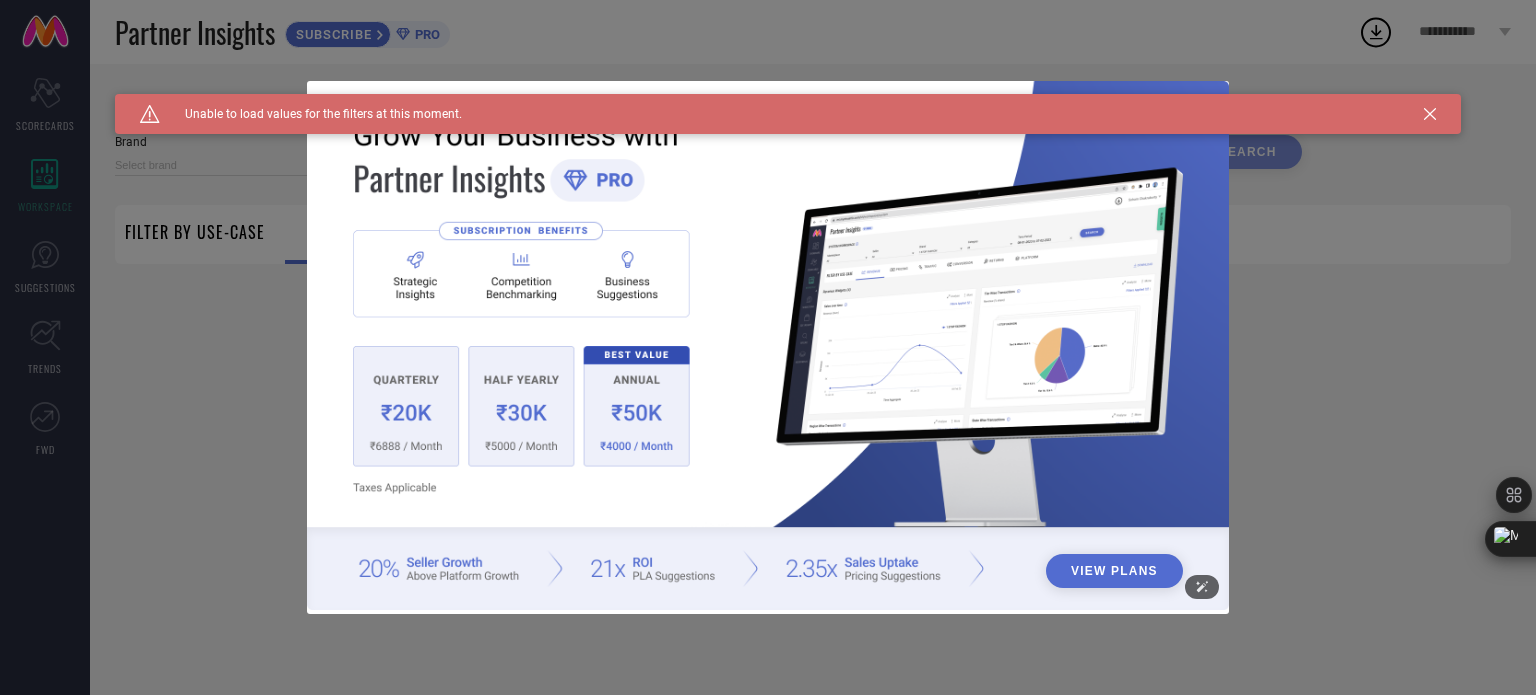 type on "1 STOP FASHION" 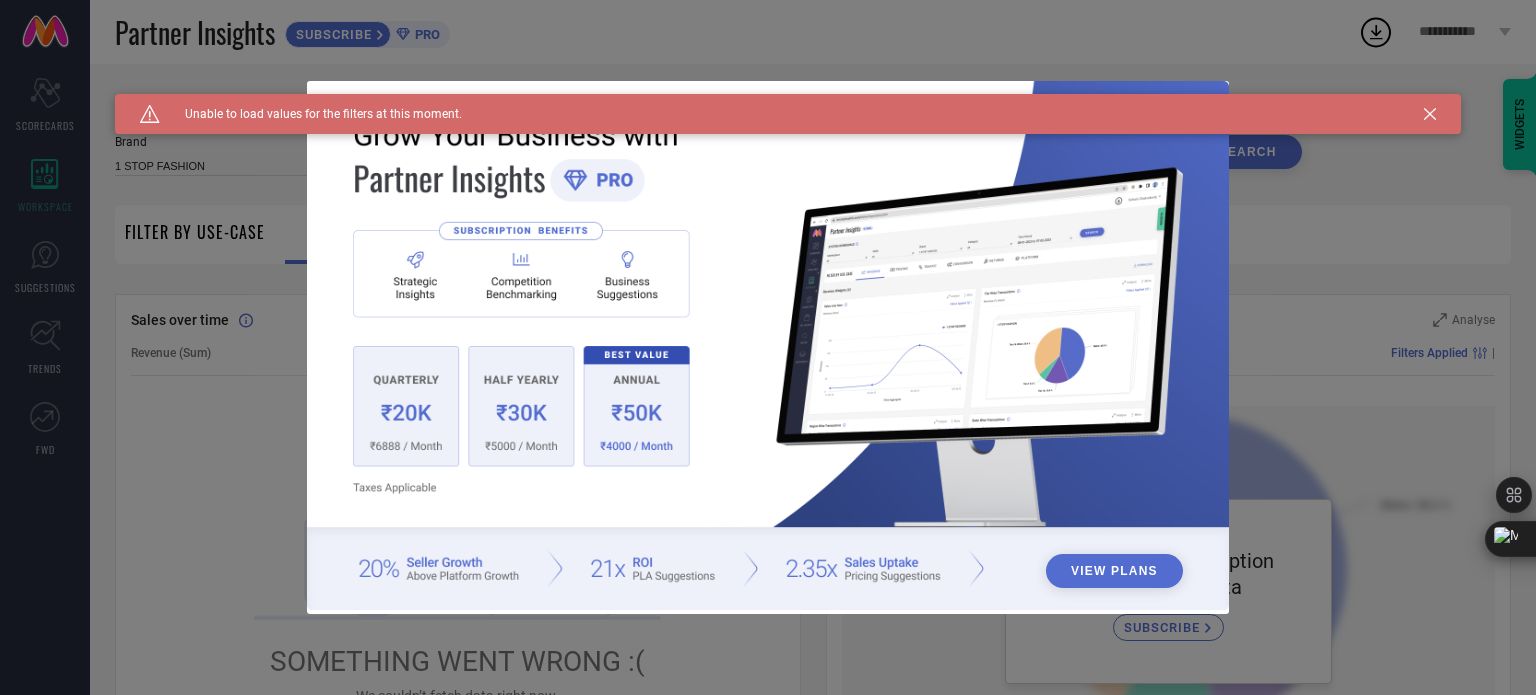 click 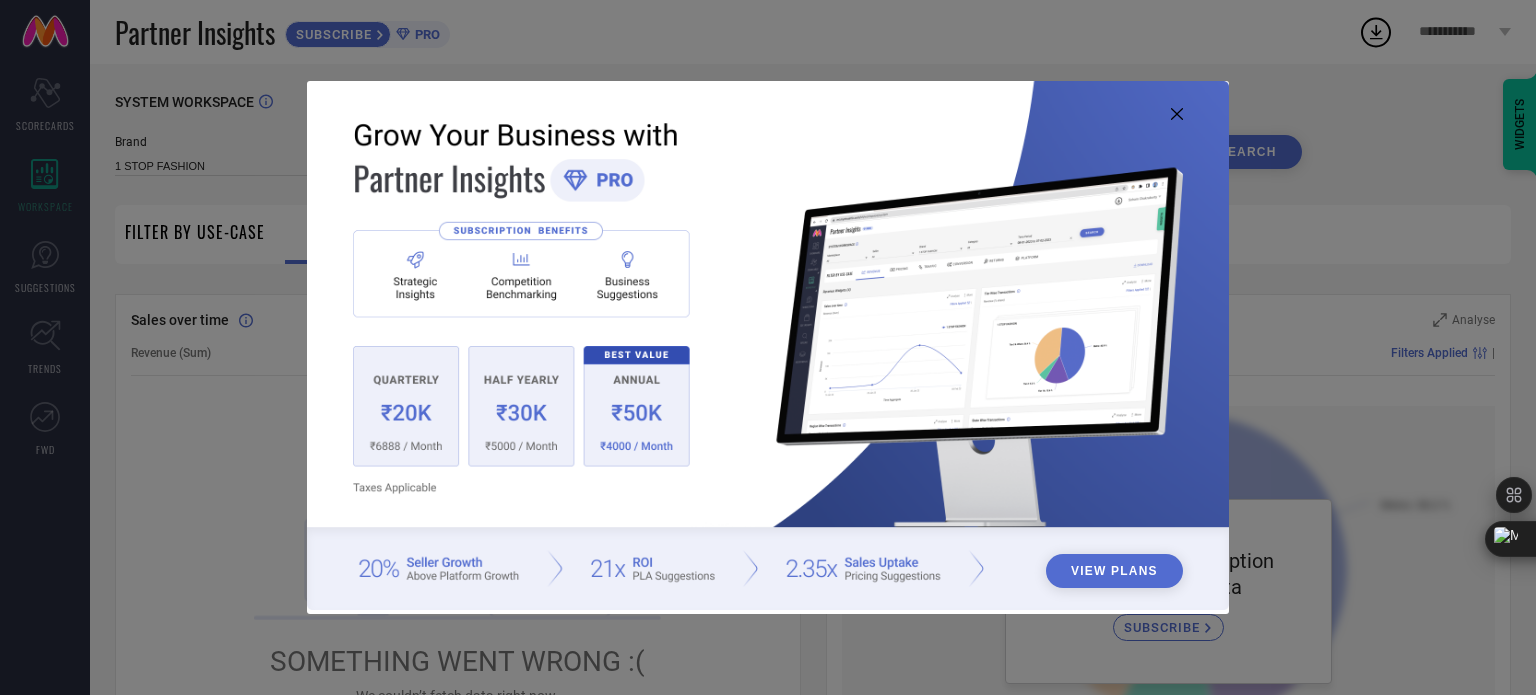 click on "View Plans" at bounding box center (1114, 571) 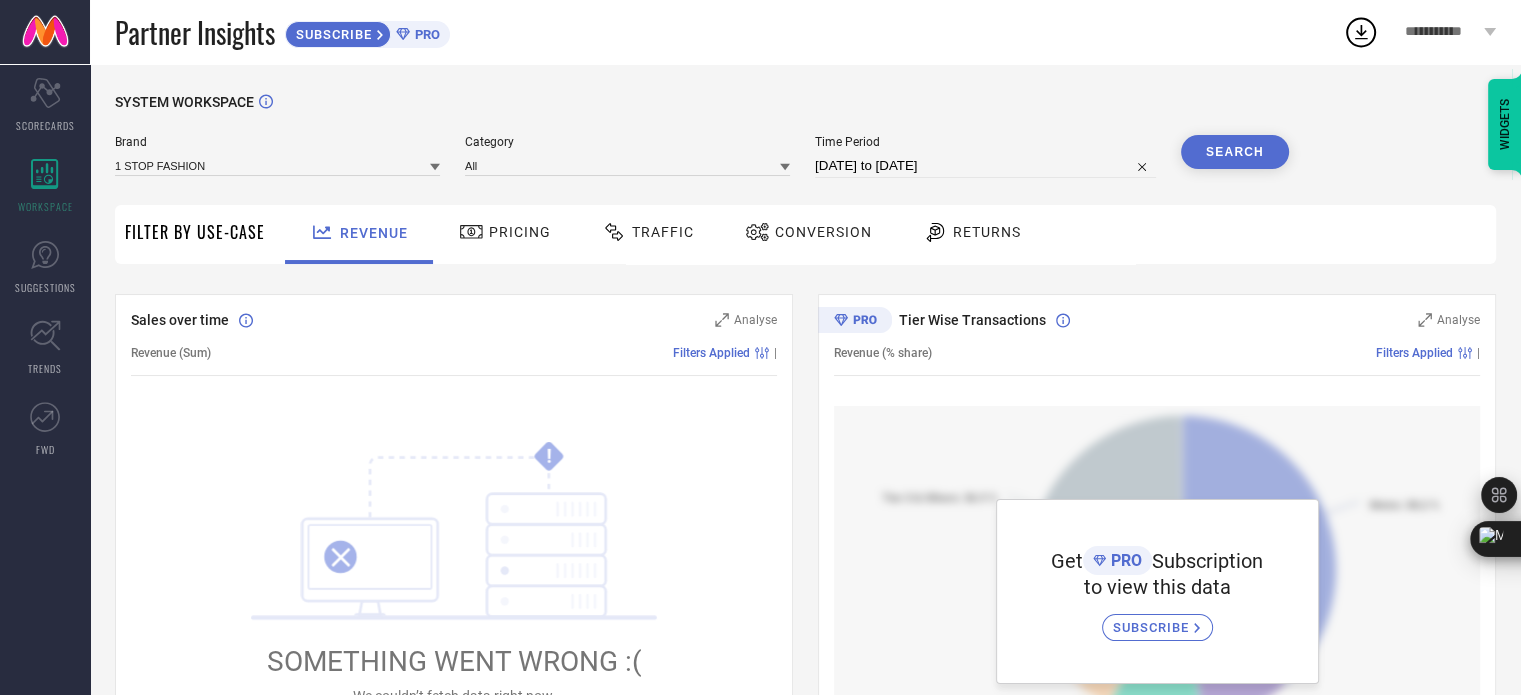 click on "Conversion" at bounding box center (823, 232) 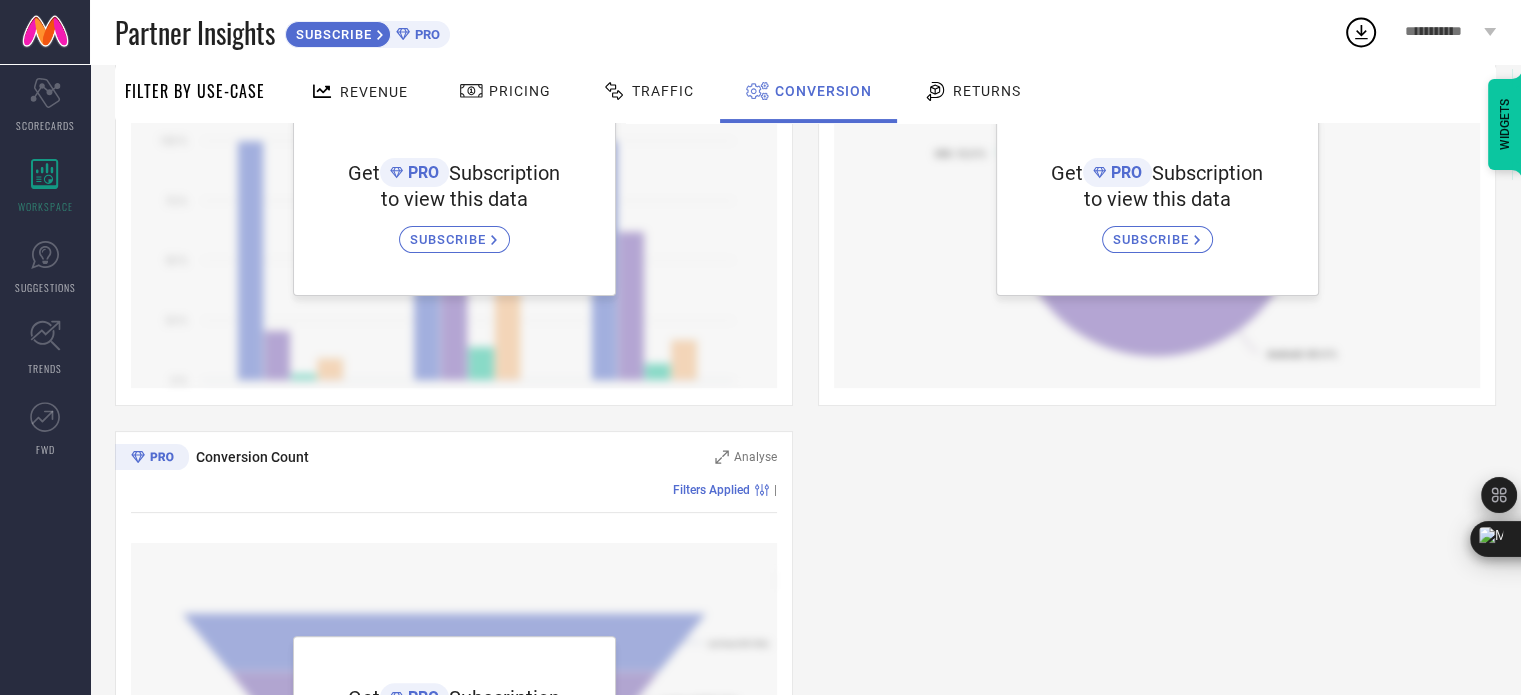 scroll, scrollTop: 0, scrollLeft: 0, axis: both 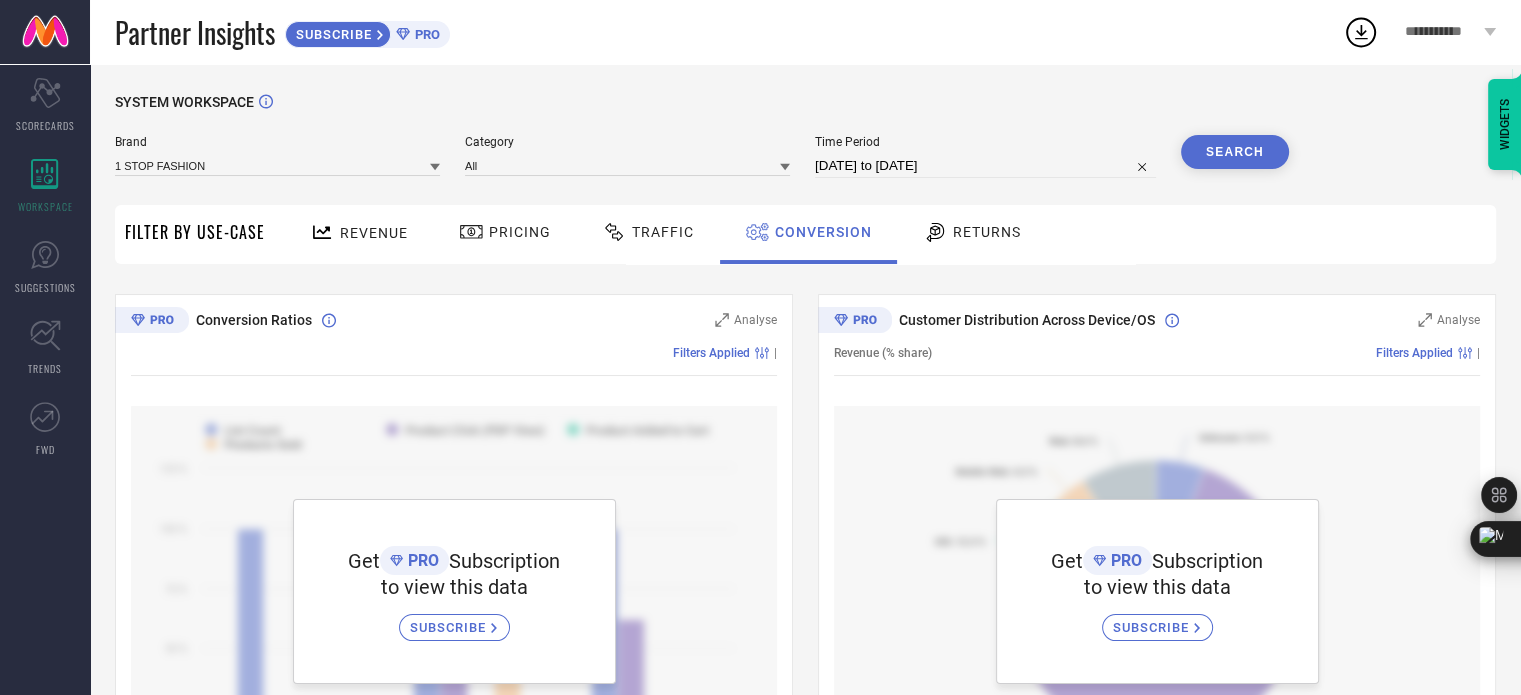 click on "Filter By Use-Case" at bounding box center (195, 232) 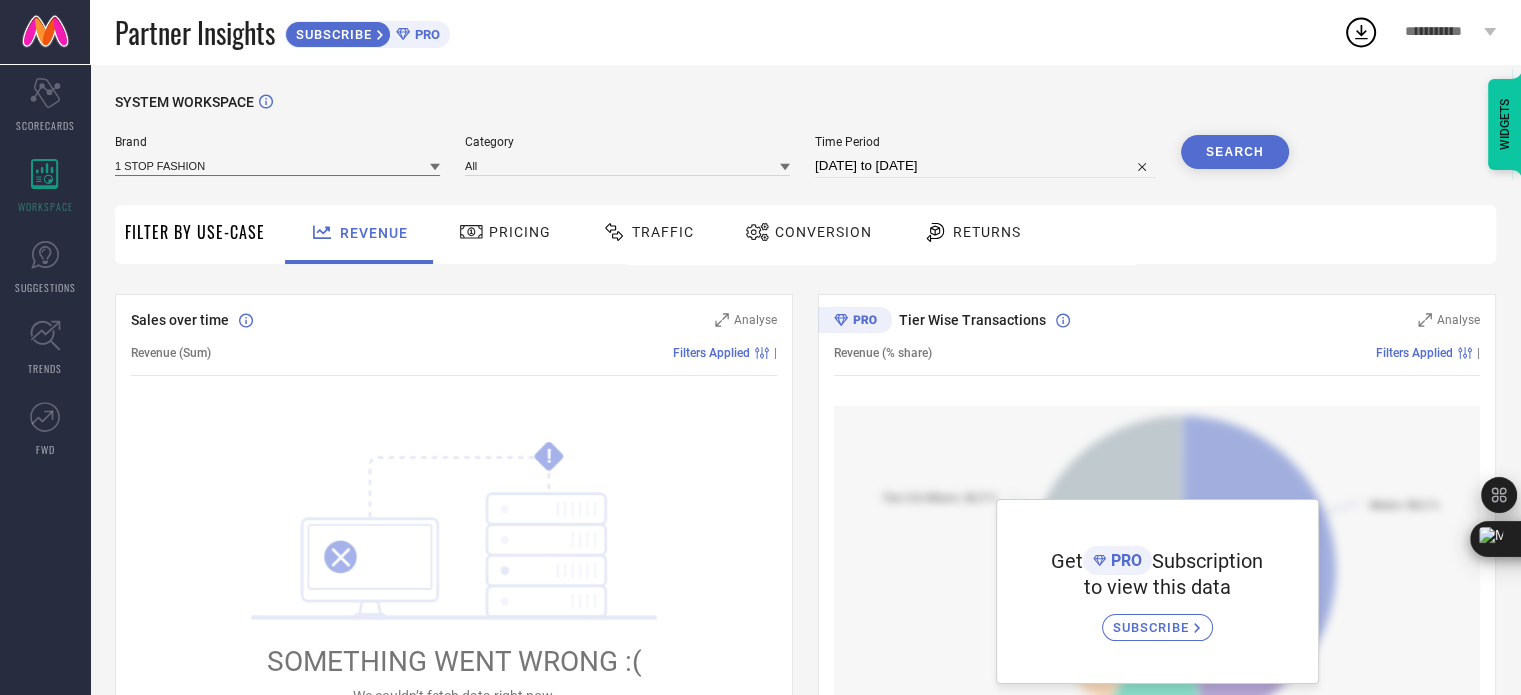 click at bounding box center (277, 165) 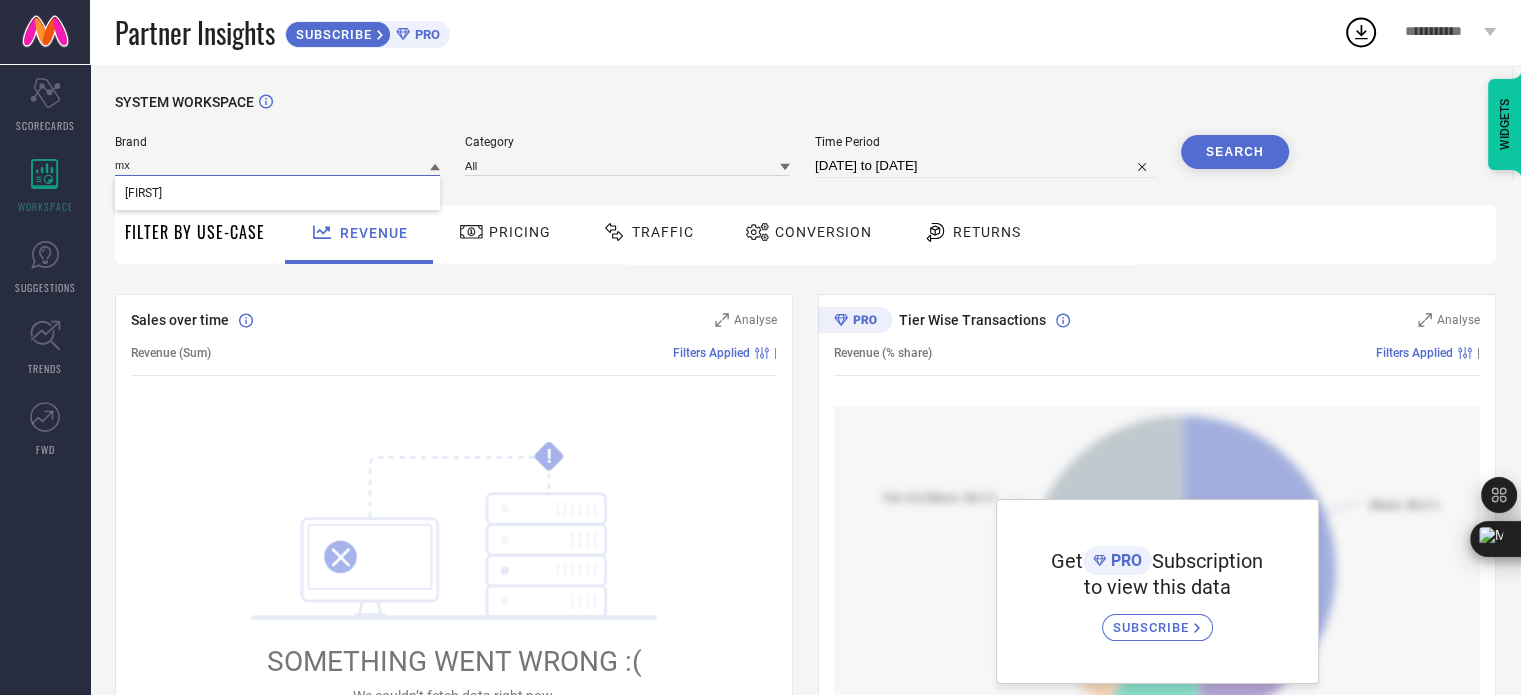 type on "[FIRST]" 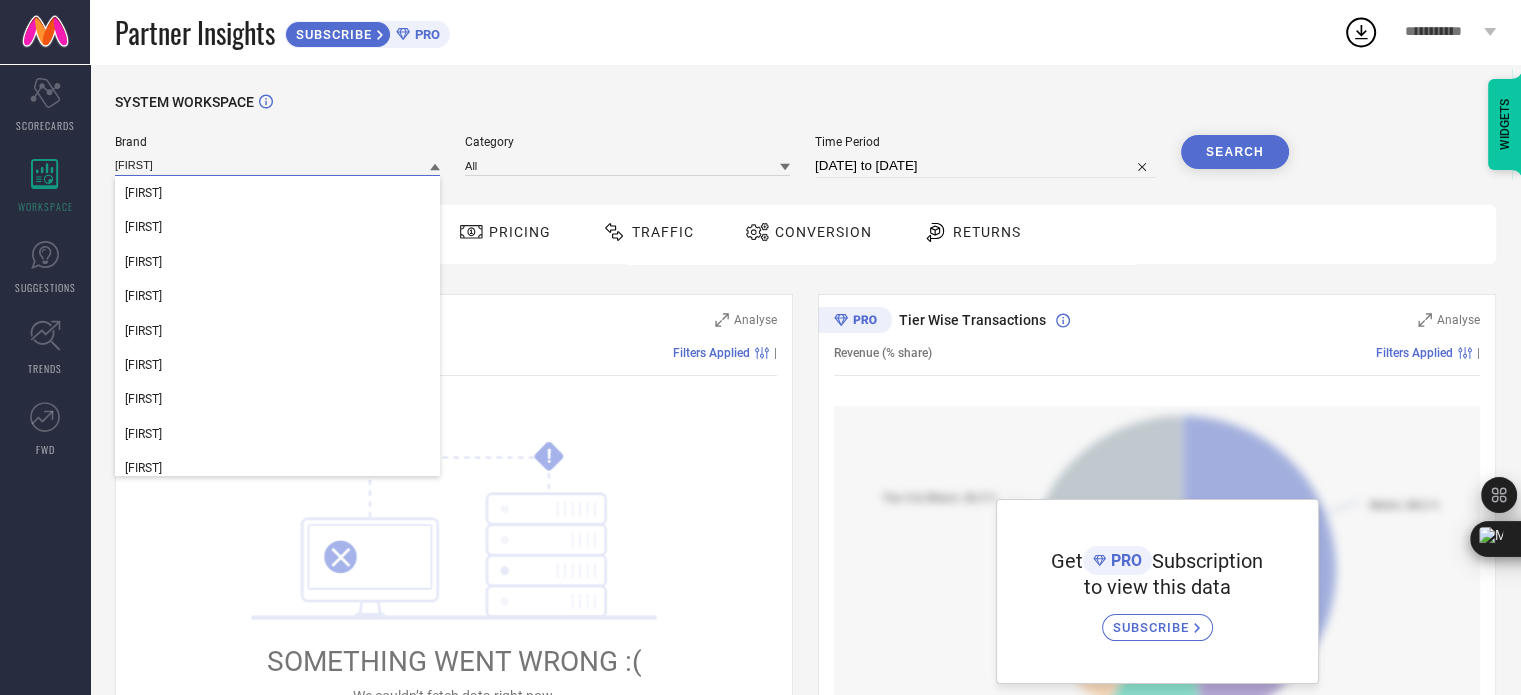 type on "[FIRST]" 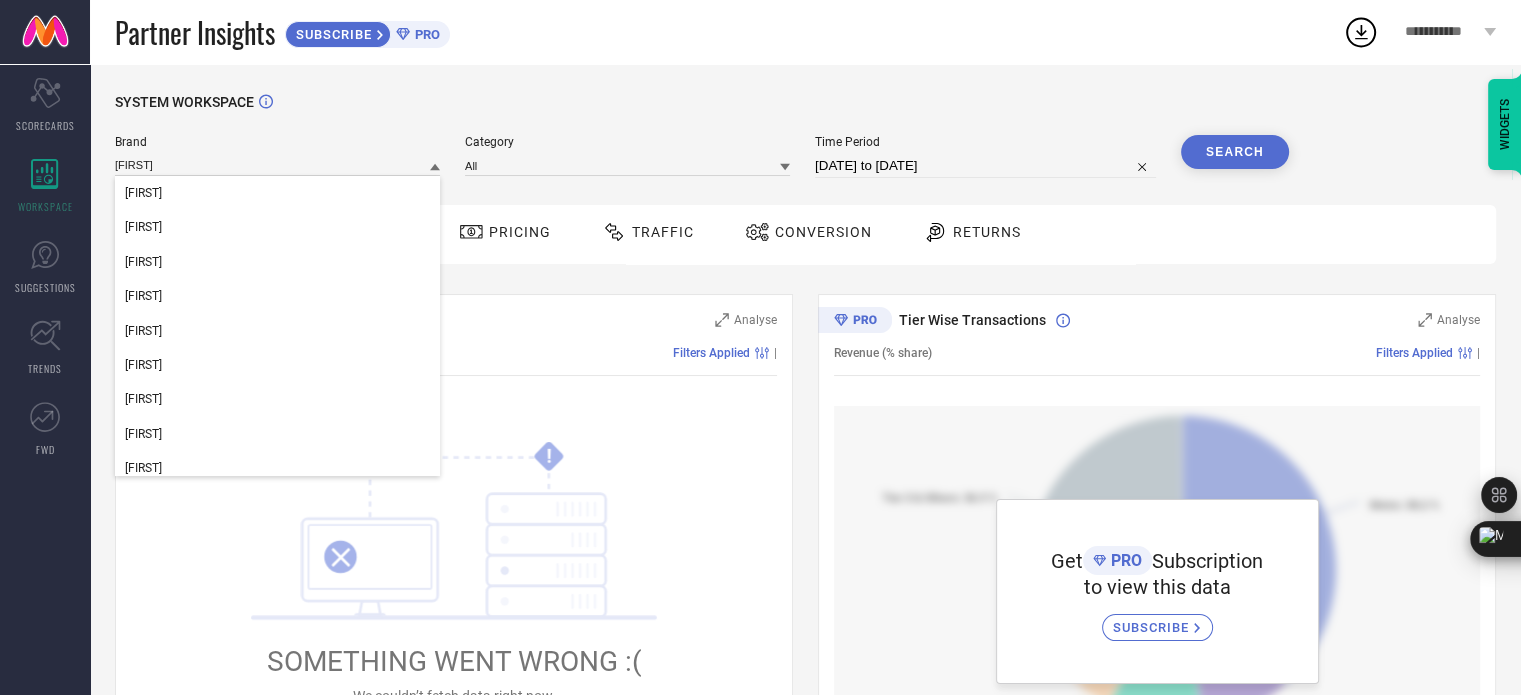 click on "SYSTEM WORKSPACE" at bounding box center (805, 114) 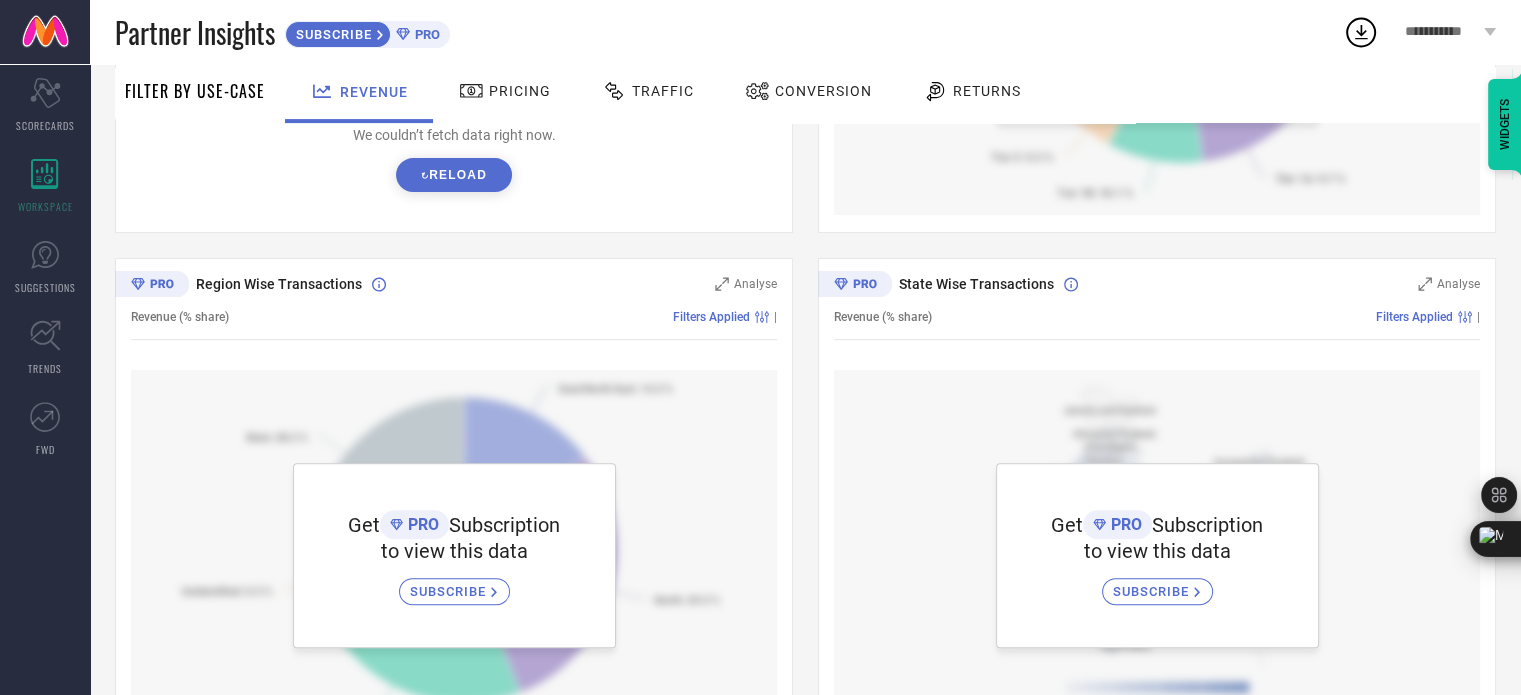 scroll, scrollTop: 654, scrollLeft: 0, axis: vertical 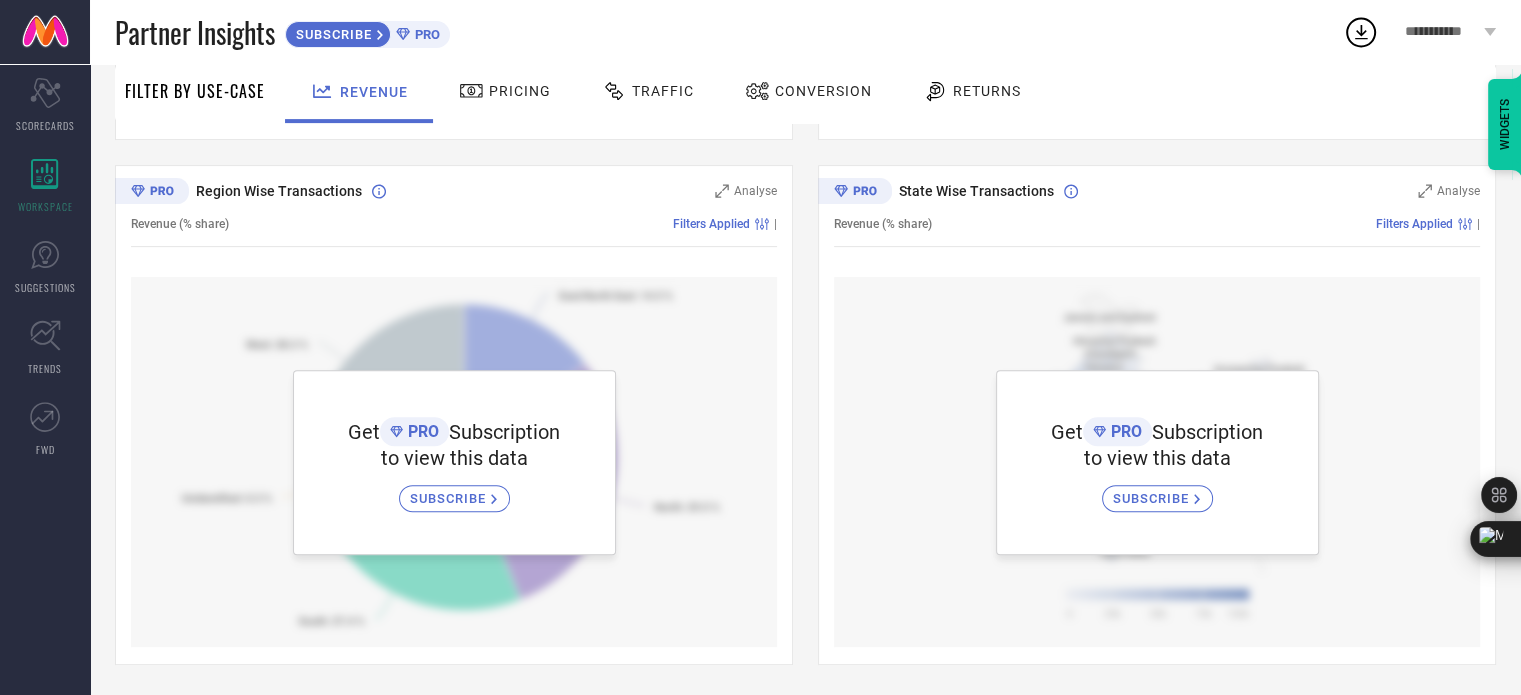 click on "Filter By Use-Case" at bounding box center (195, 93) 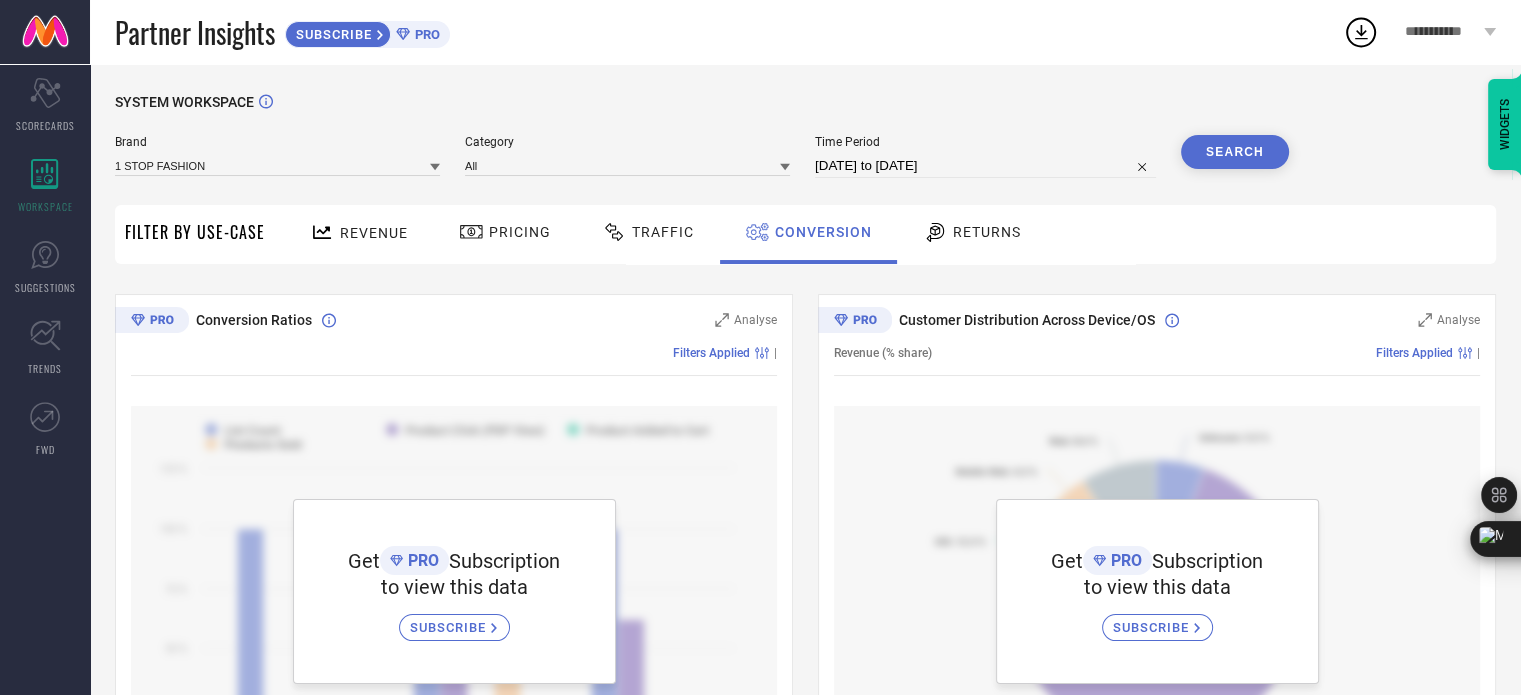 click on "Pricing" at bounding box center [520, 232] 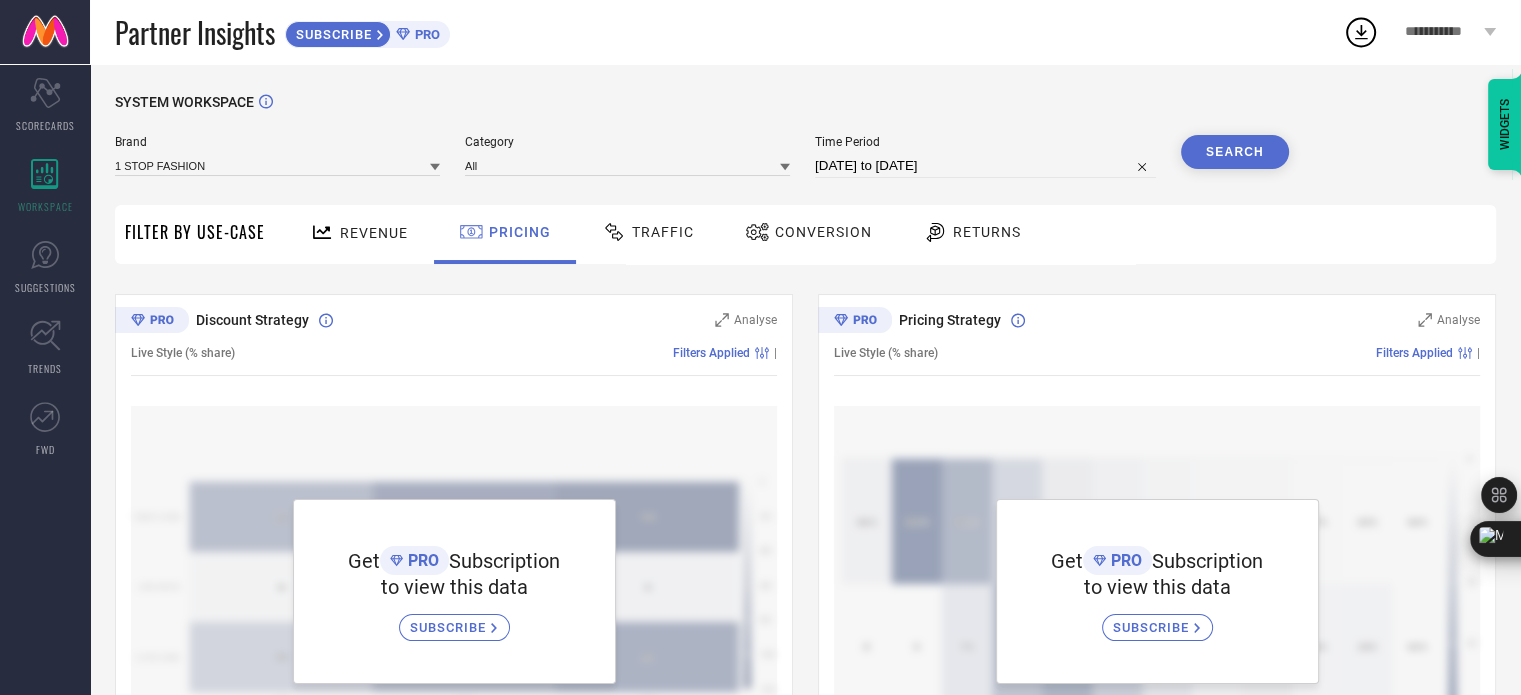 click on "Revenue" at bounding box center (374, 233) 